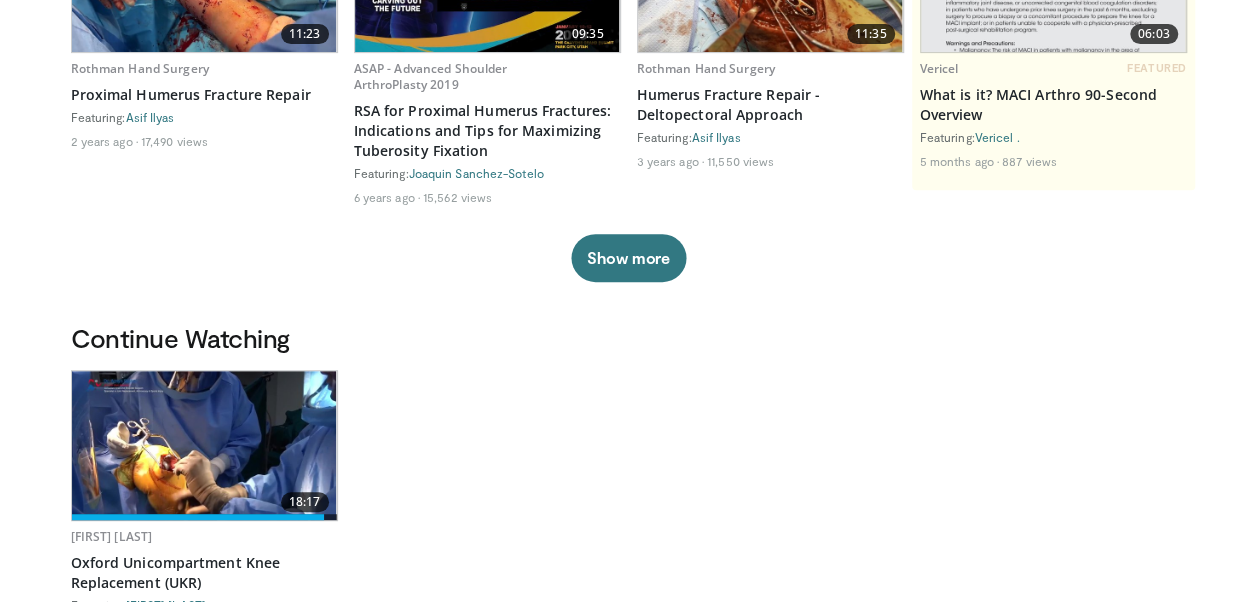 scroll, scrollTop: 0, scrollLeft: 0, axis: both 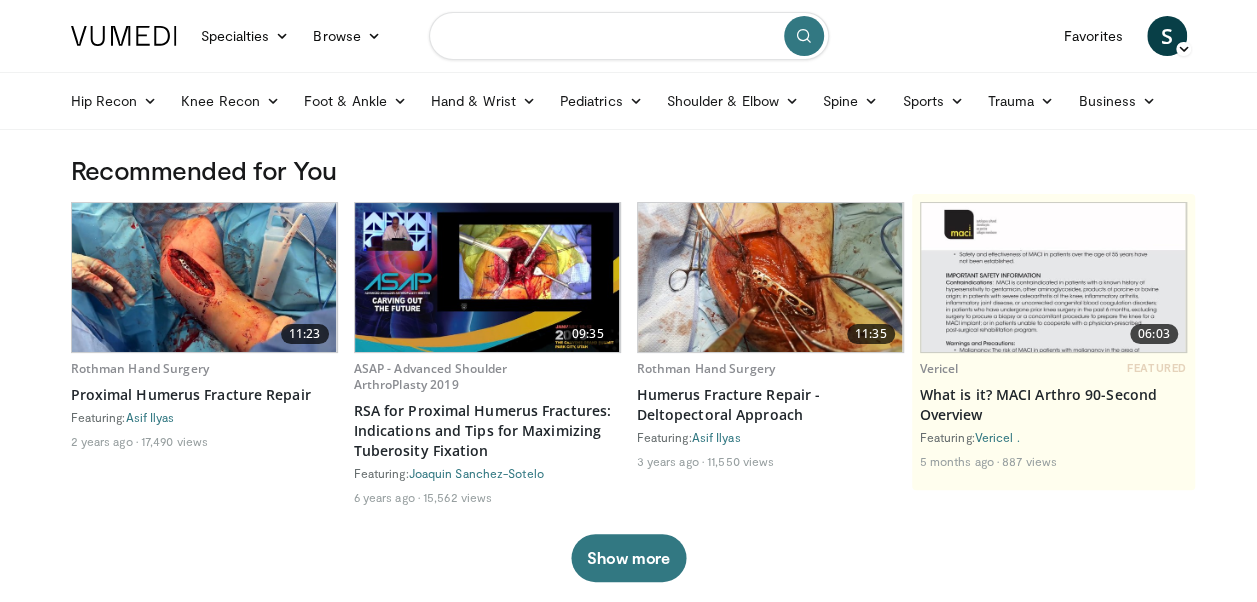 click at bounding box center [629, 36] 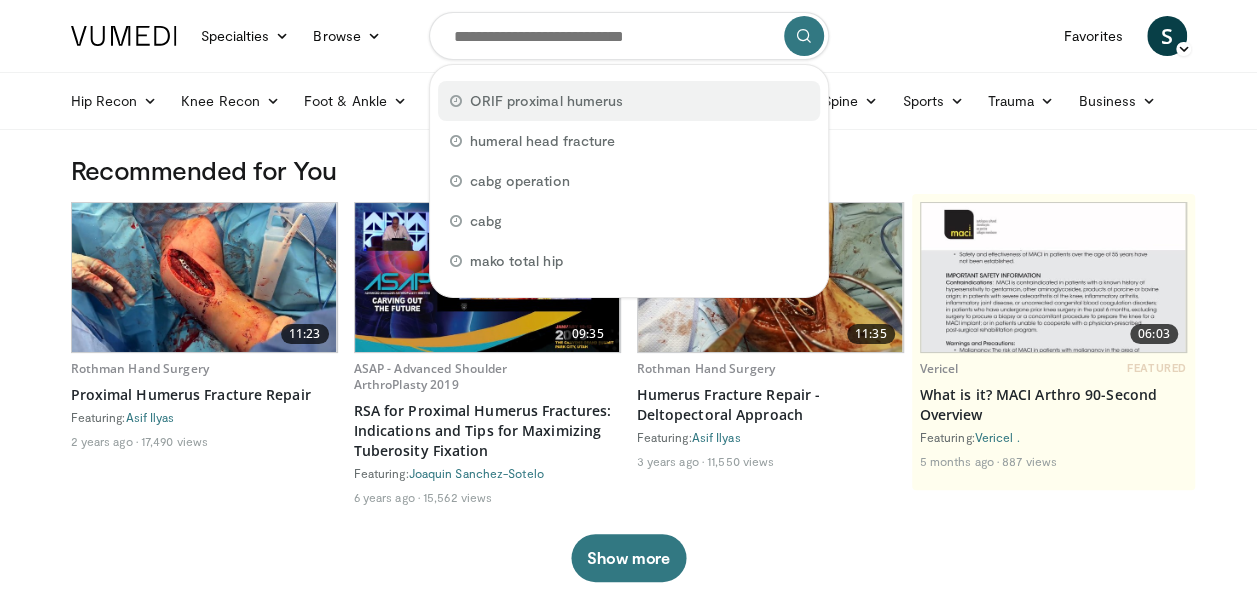 click on "ORIF proximal humerus" at bounding box center [546, 101] 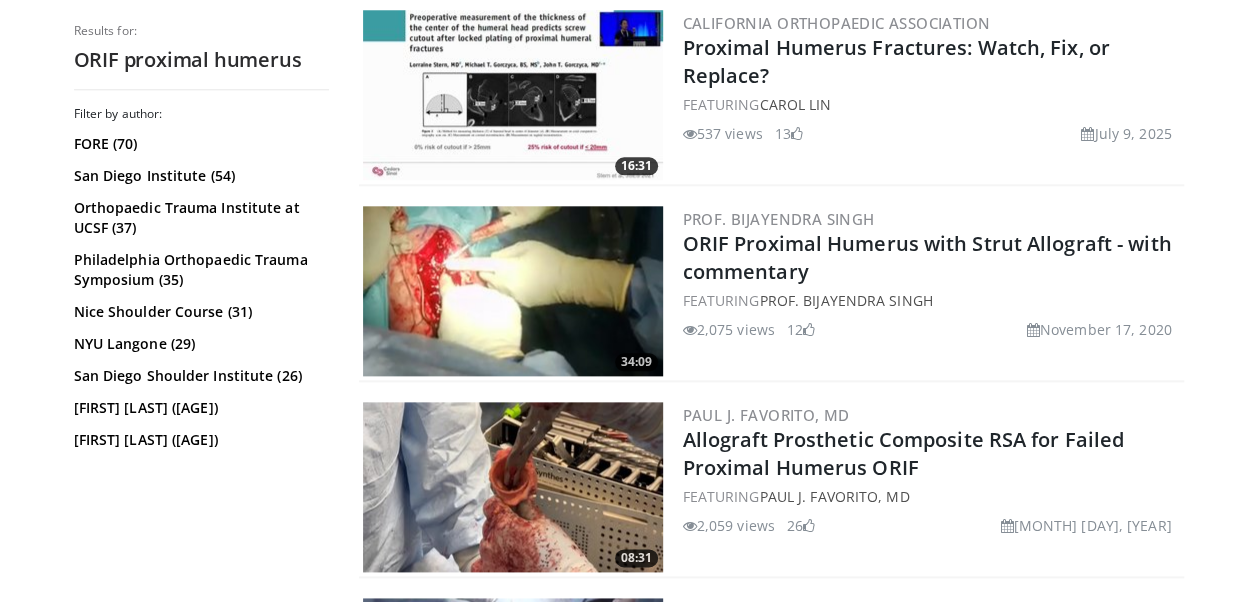 scroll, scrollTop: 1100, scrollLeft: 0, axis: vertical 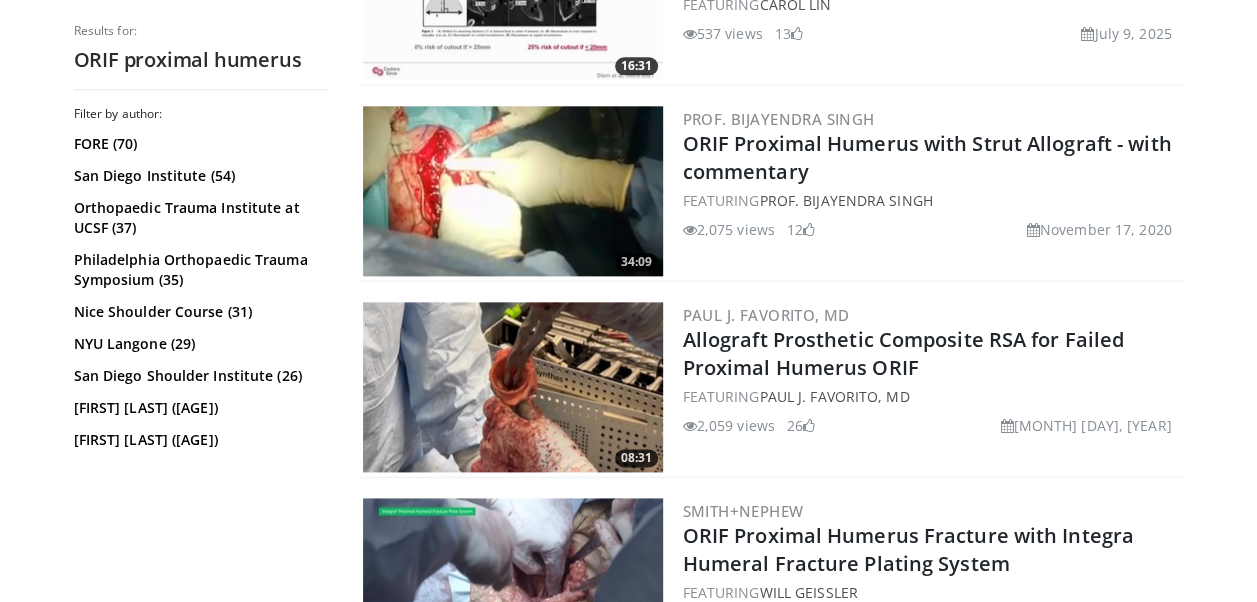 click on "Filter by author:
FORE  (70)
San Diego Institute (54)
Orthopaedic Trauma Institute at UCSF (37)
Philadelphia Orthopaedic Trauma Symposium (35)
Nice Shoulder Course (31)
NYU Langone (29)
San Diego Shoulder Institute (26)
Dylan Lowe (24)
Mark A Mighell (22)
Stryker . (22)
David Tuckman (20)
Advanced Shoulder Arthroplasty (20)
Sumant Krishnan (19)
Zimmer Biomet (18) Scott Weiss (17)" at bounding box center (201, 347) 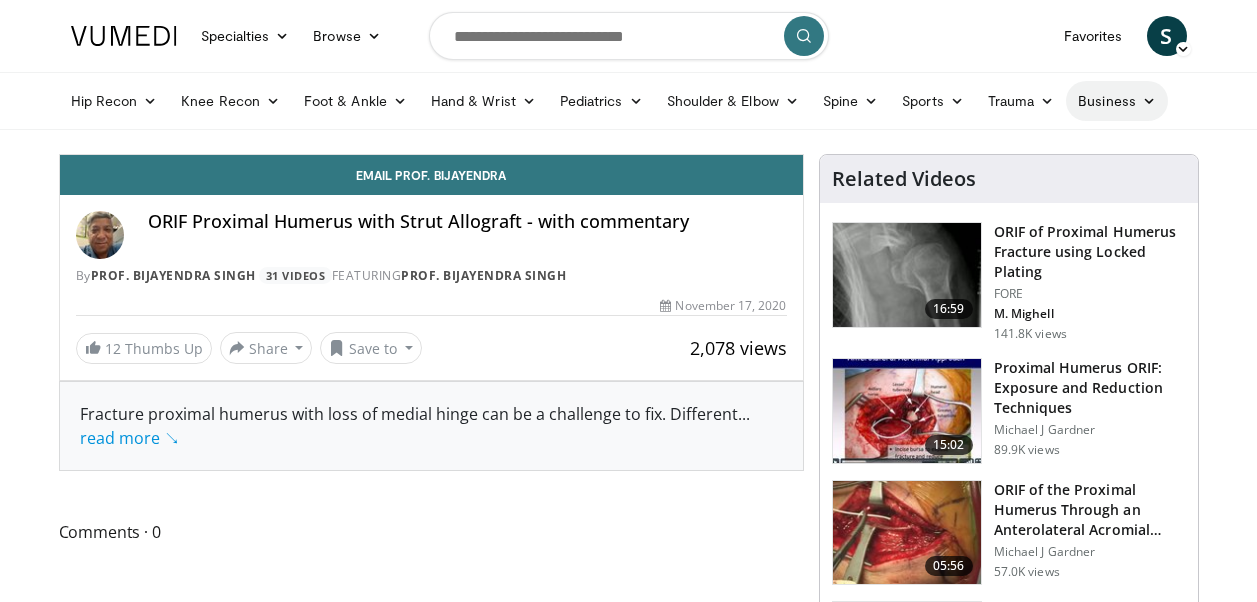 scroll, scrollTop: 0, scrollLeft: 0, axis: both 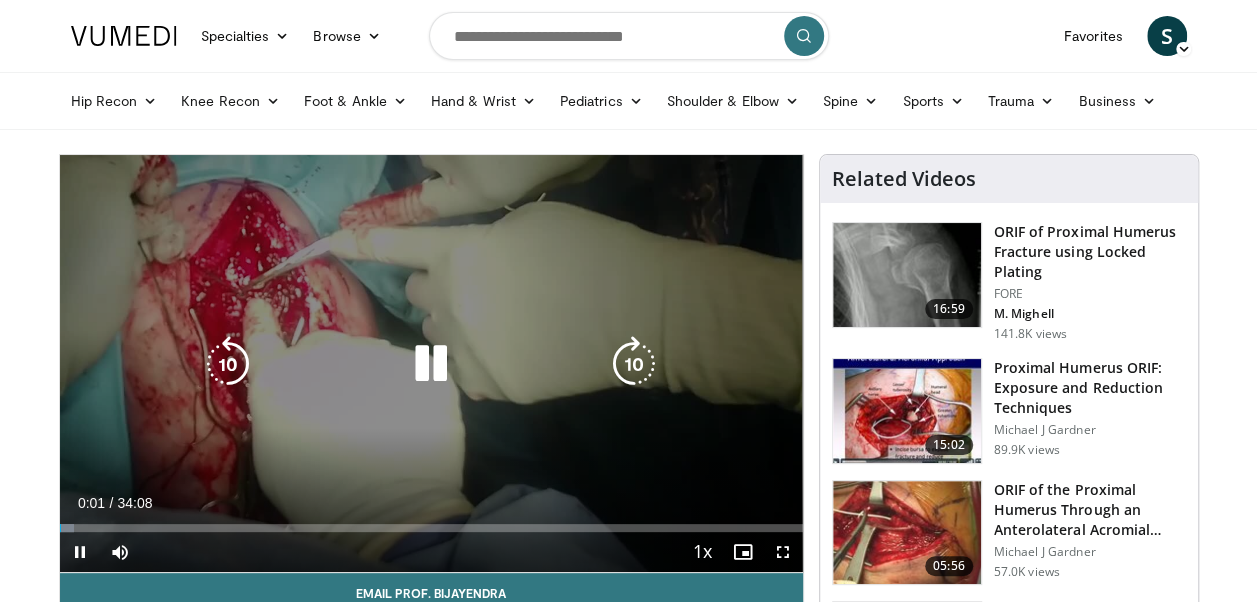click at bounding box center [431, 364] 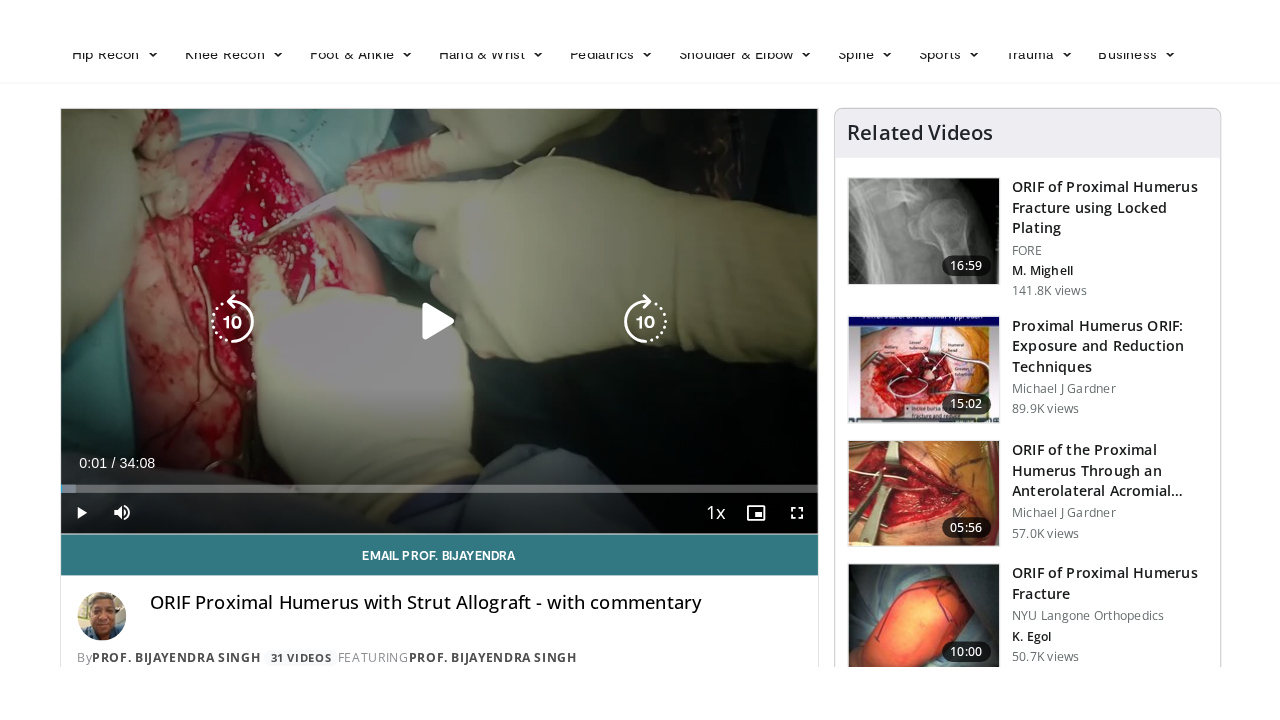 scroll, scrollTop: 200, scrollLeft: 0, axis: vertical 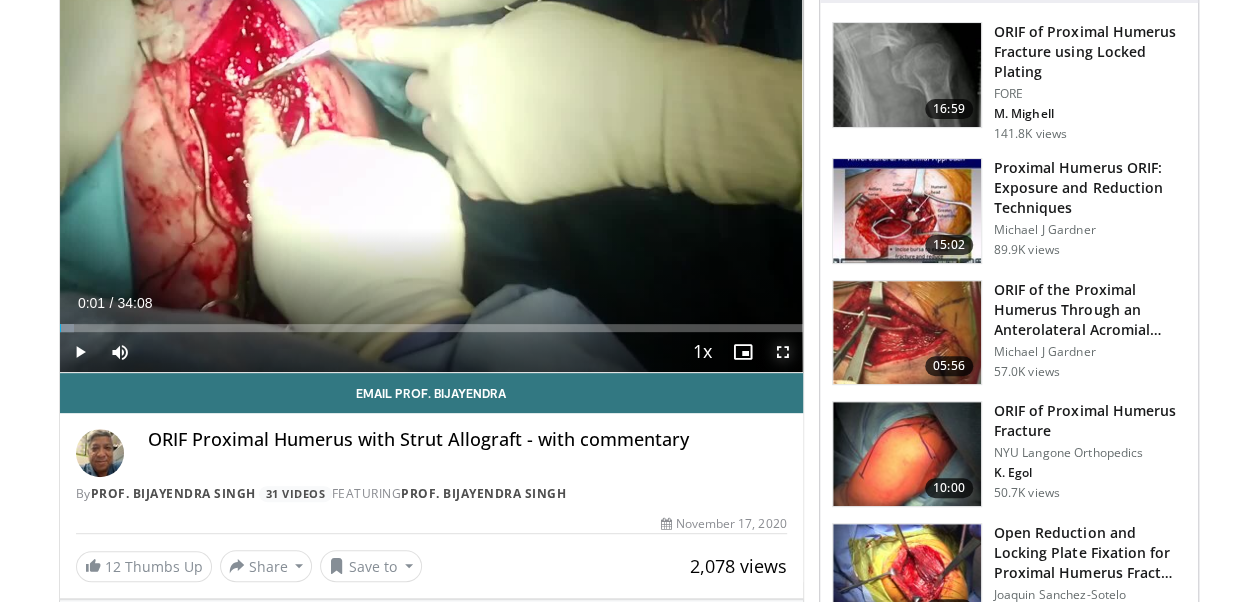 click at bounding box center [783, 352] 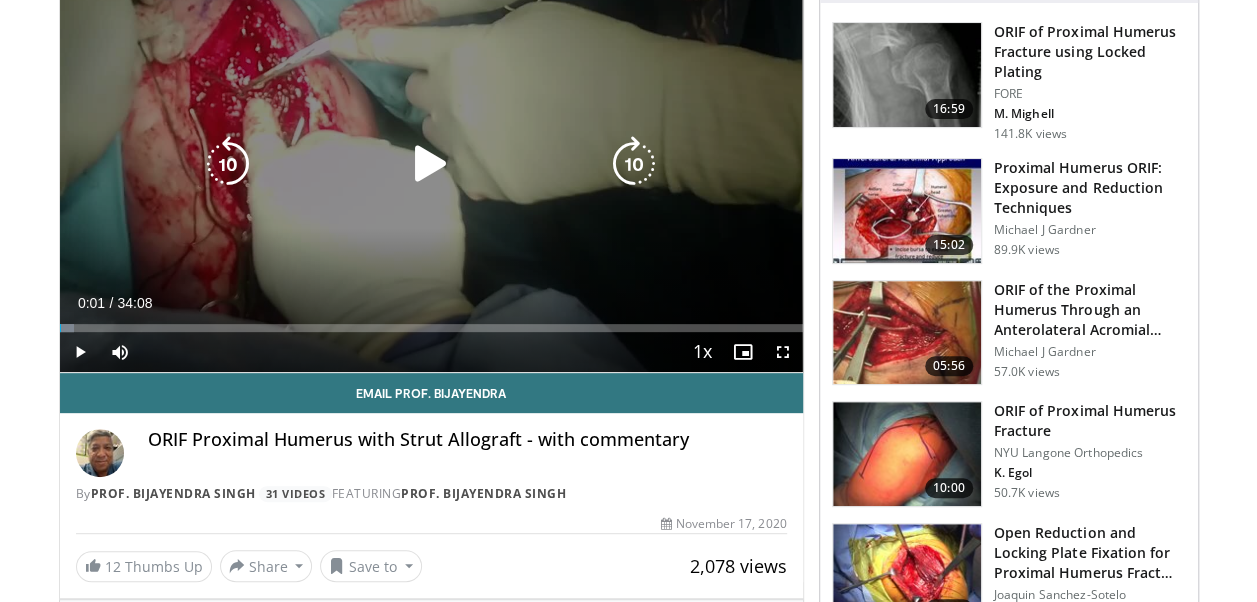 click at bounding box center [431, 164] 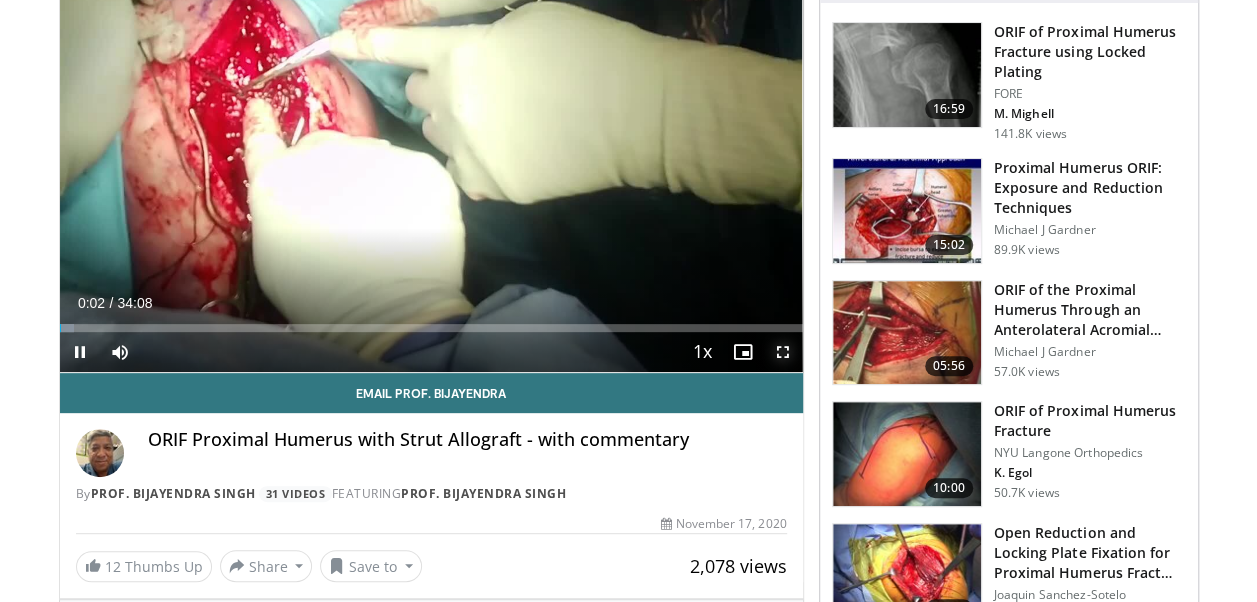 click at bounding box center [783, 352] 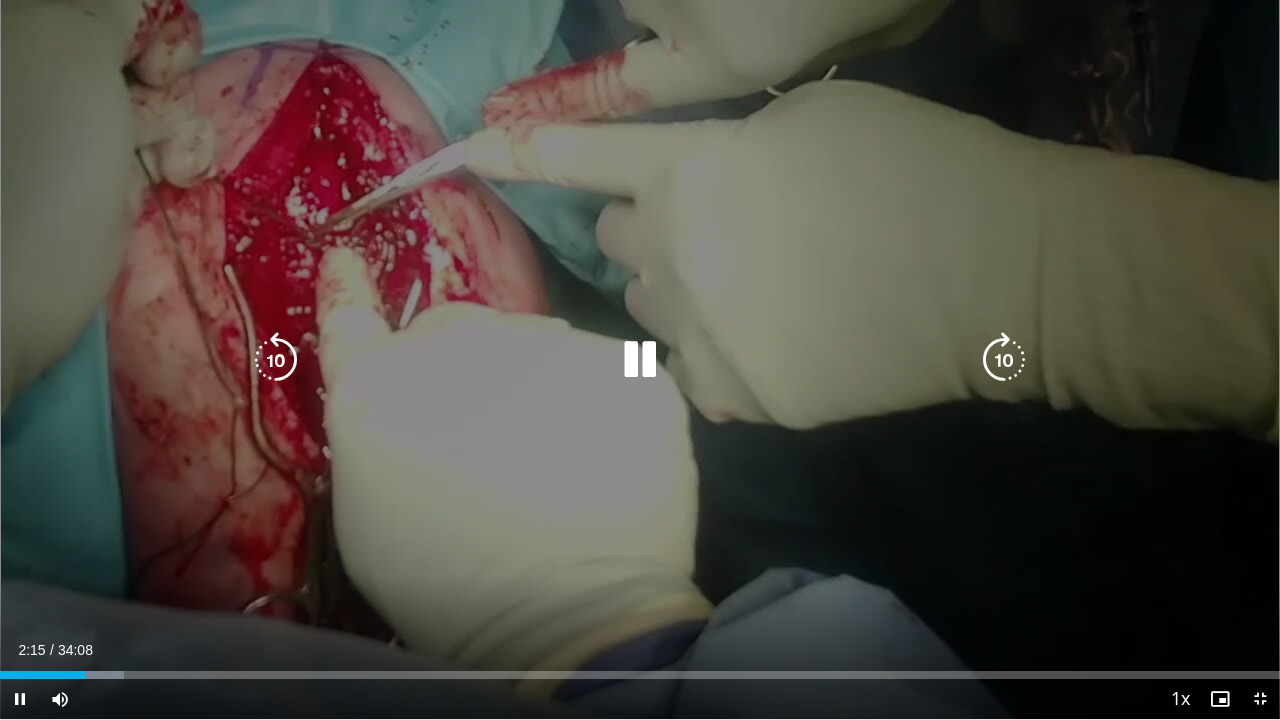 click on "20 seconds
Tap to unmute" at bounding box center (640, 359) 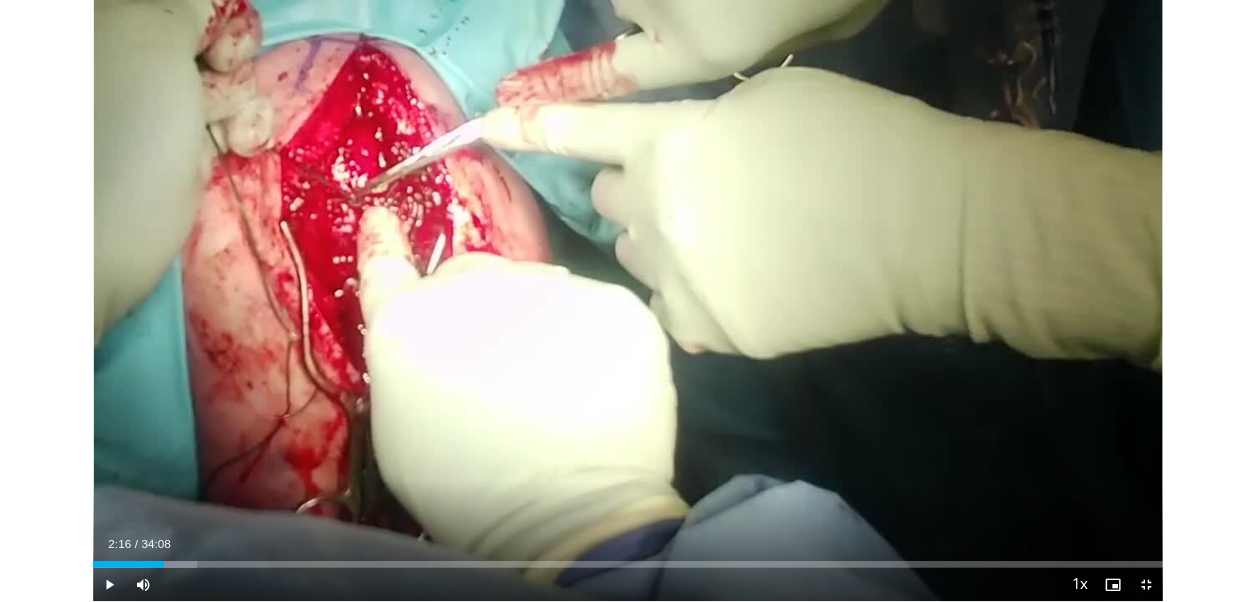scroll, scrollTop: 199, scrollLeft: 0, axis: vertical 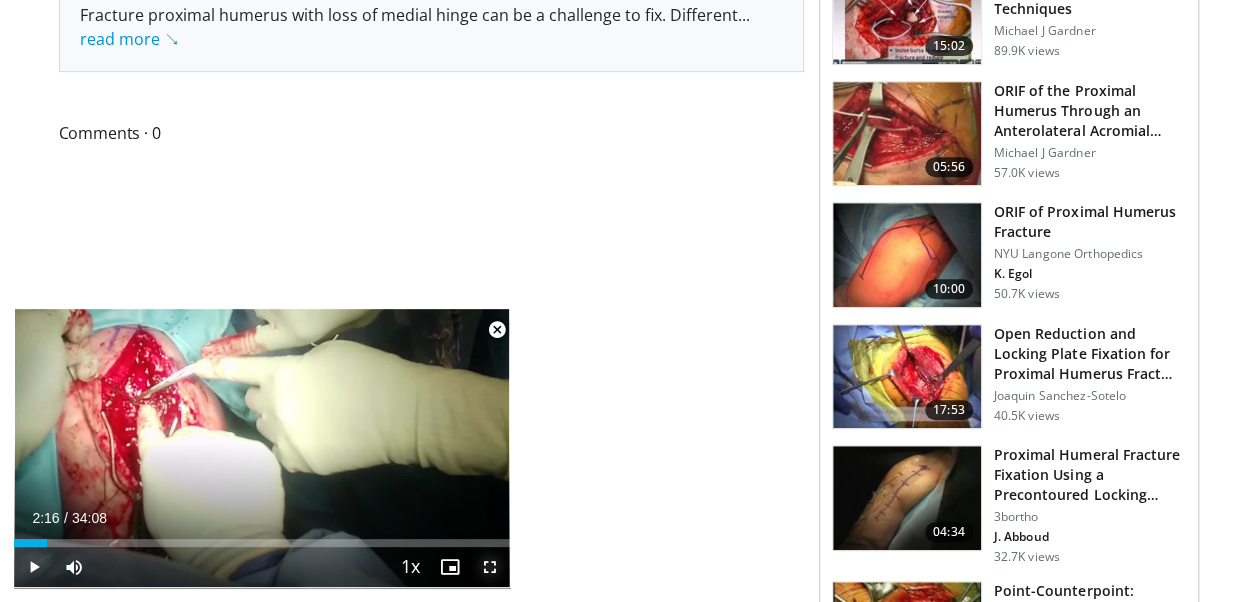 click at bounding box center (490, 567) 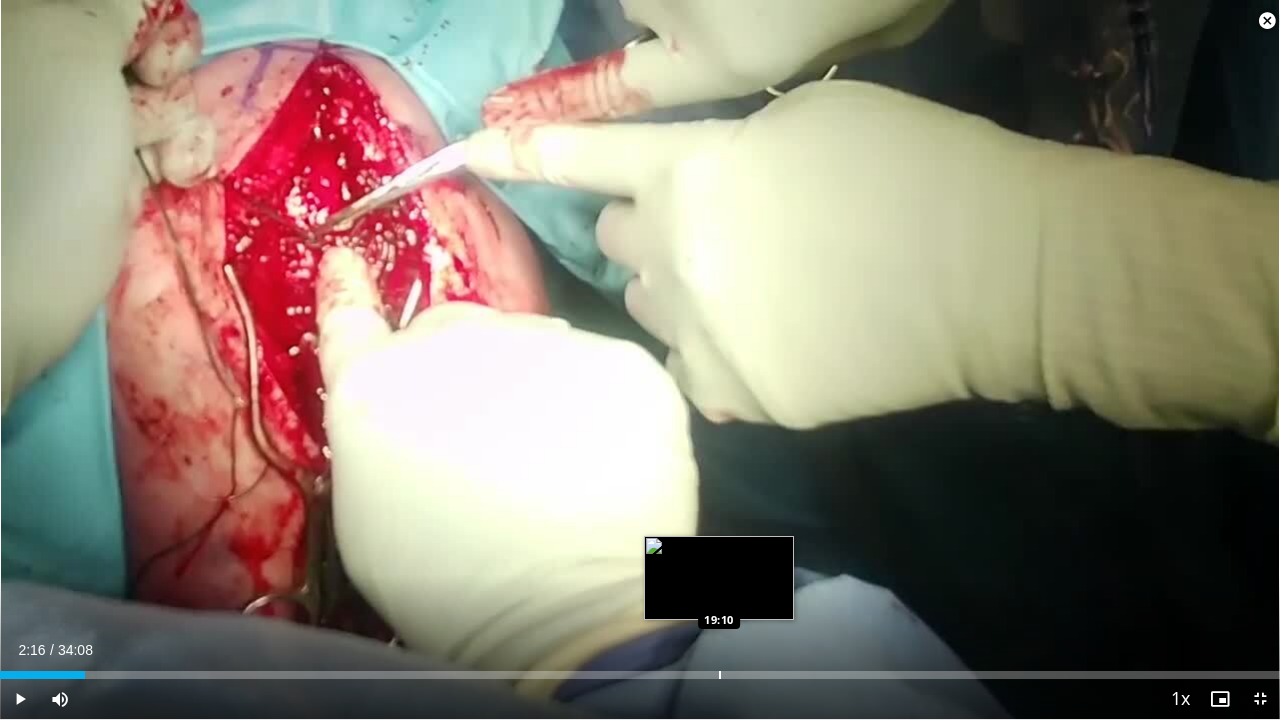 click on "Loaded :  0.00% 02:16 19:10" at bounding box center [640, 675] 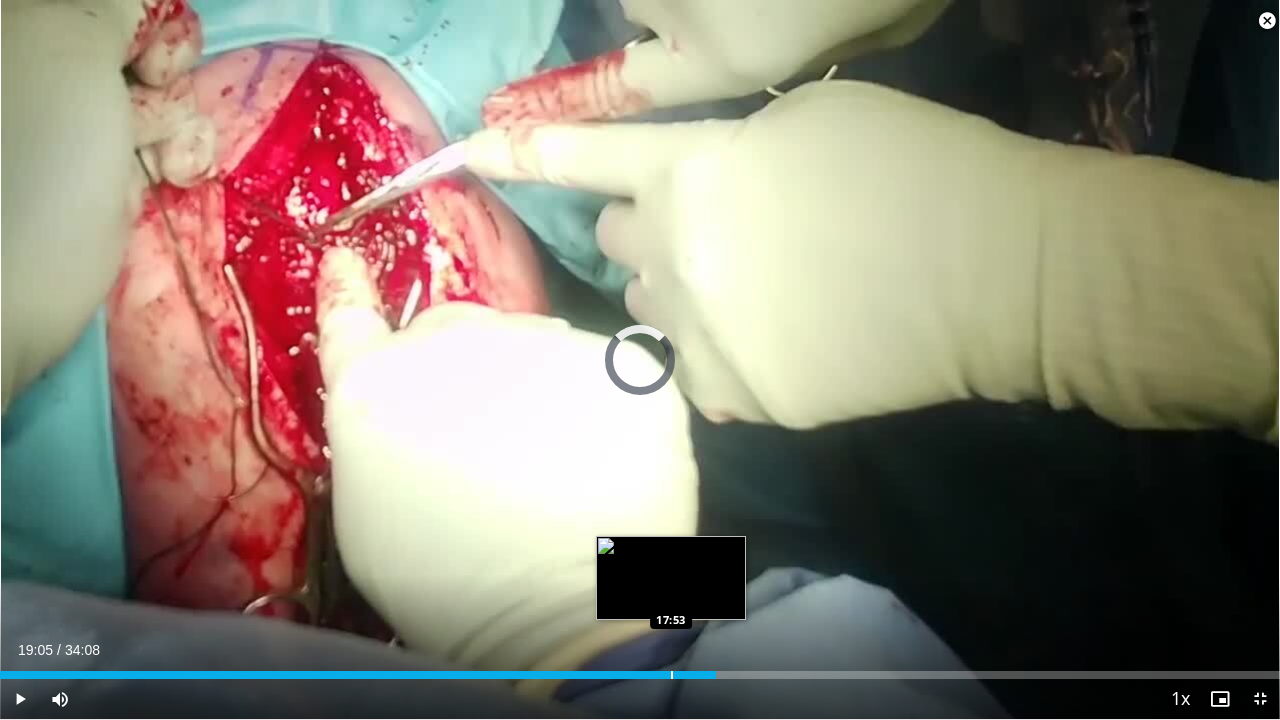 click on "19:05" at bounding box center [358, 675] 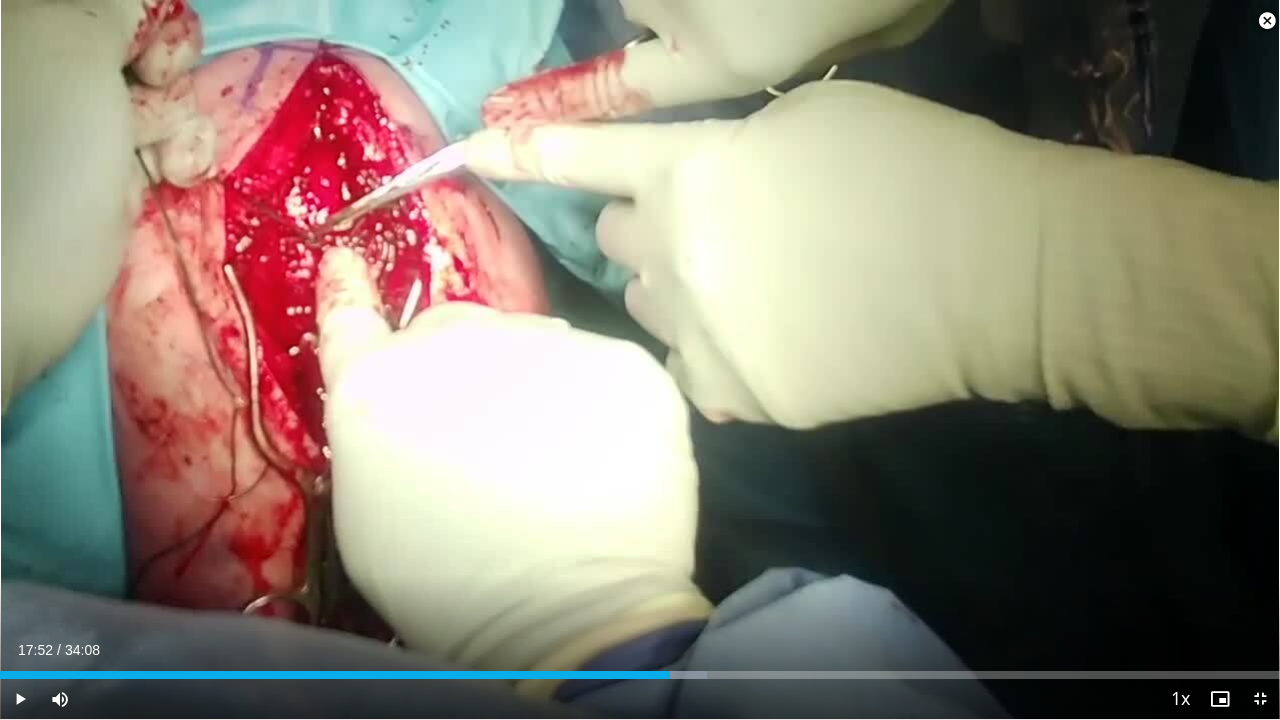 click at bounding box center (642, 675) 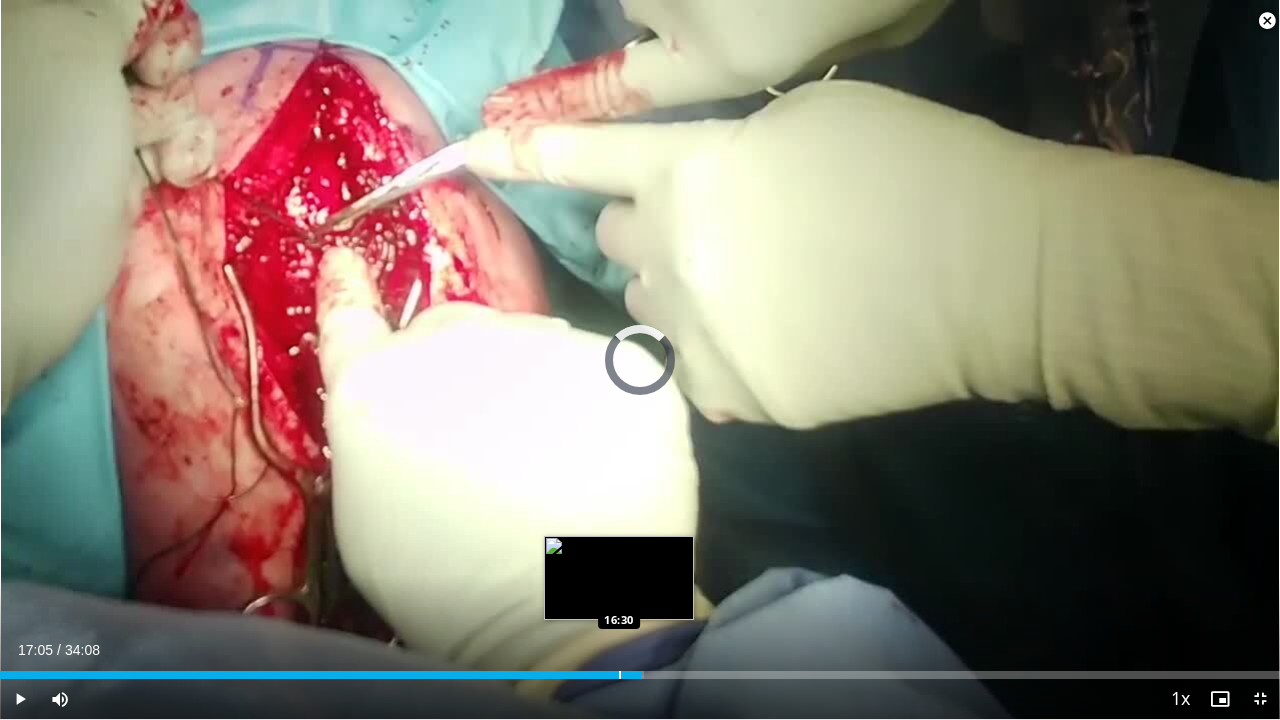 click at bounding box center (620, 675) 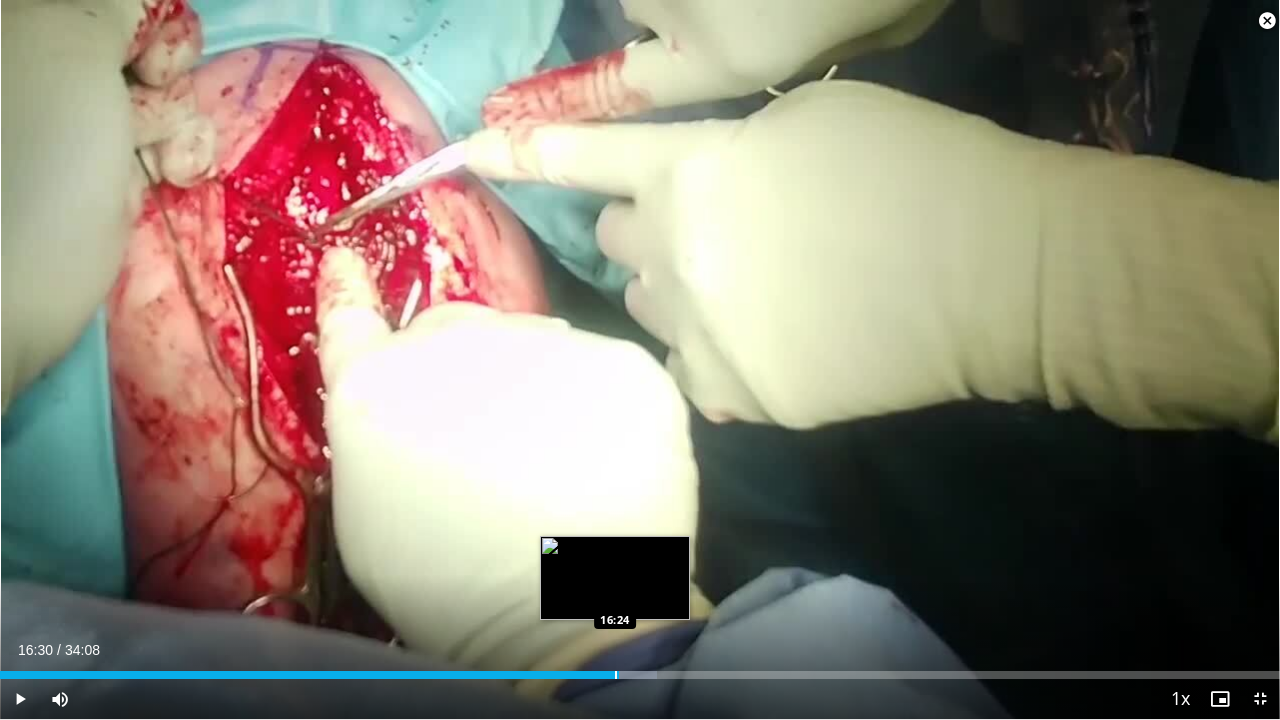 click at bounding box center (616, 675) 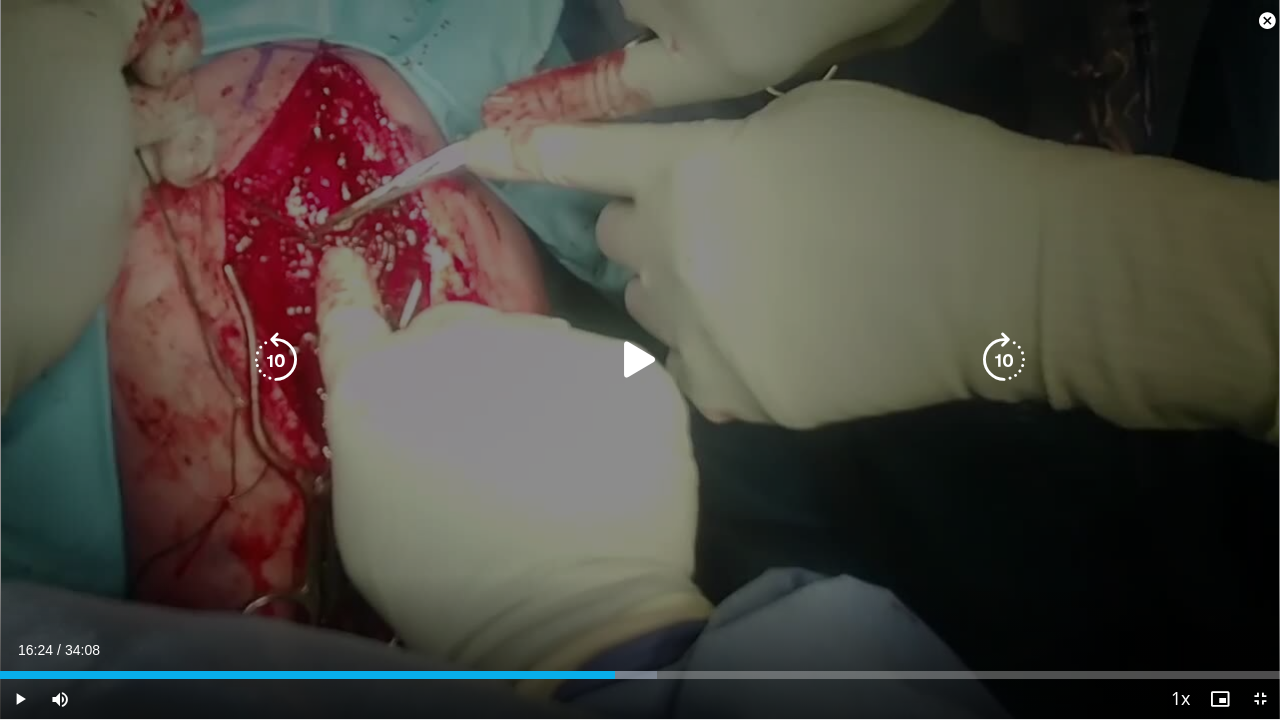 click at bounding box center [640, 360] 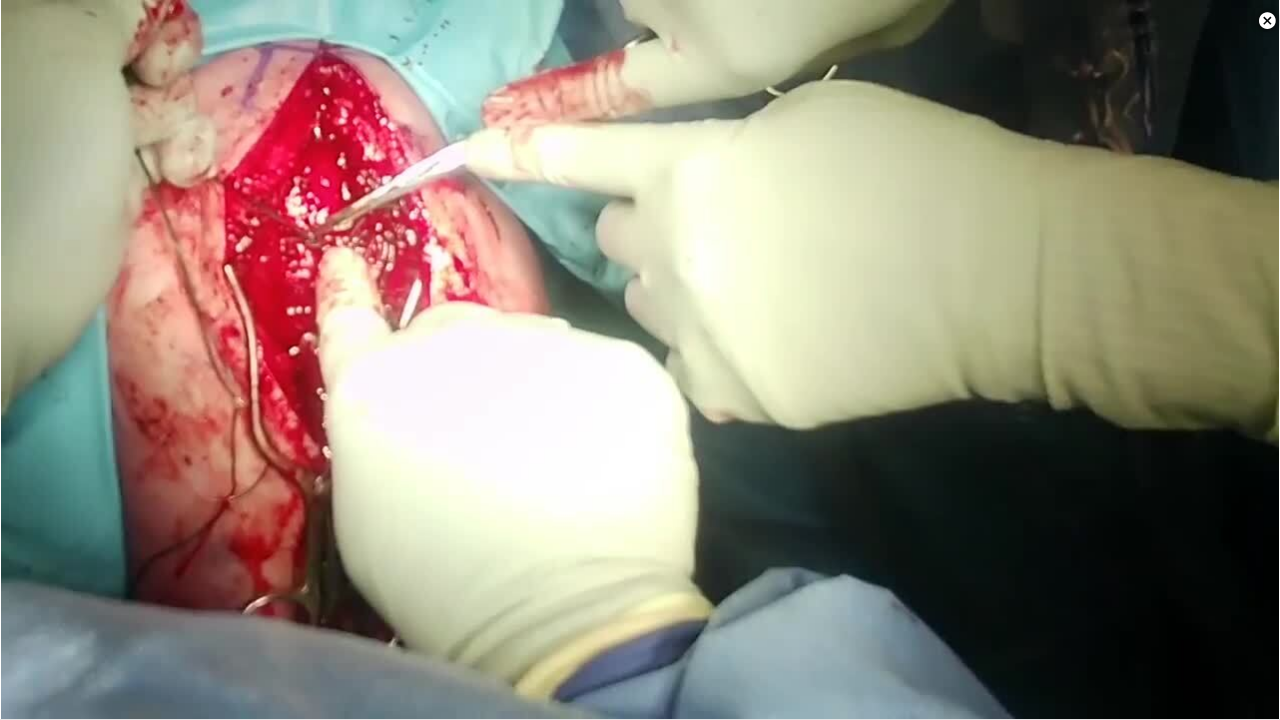 type 